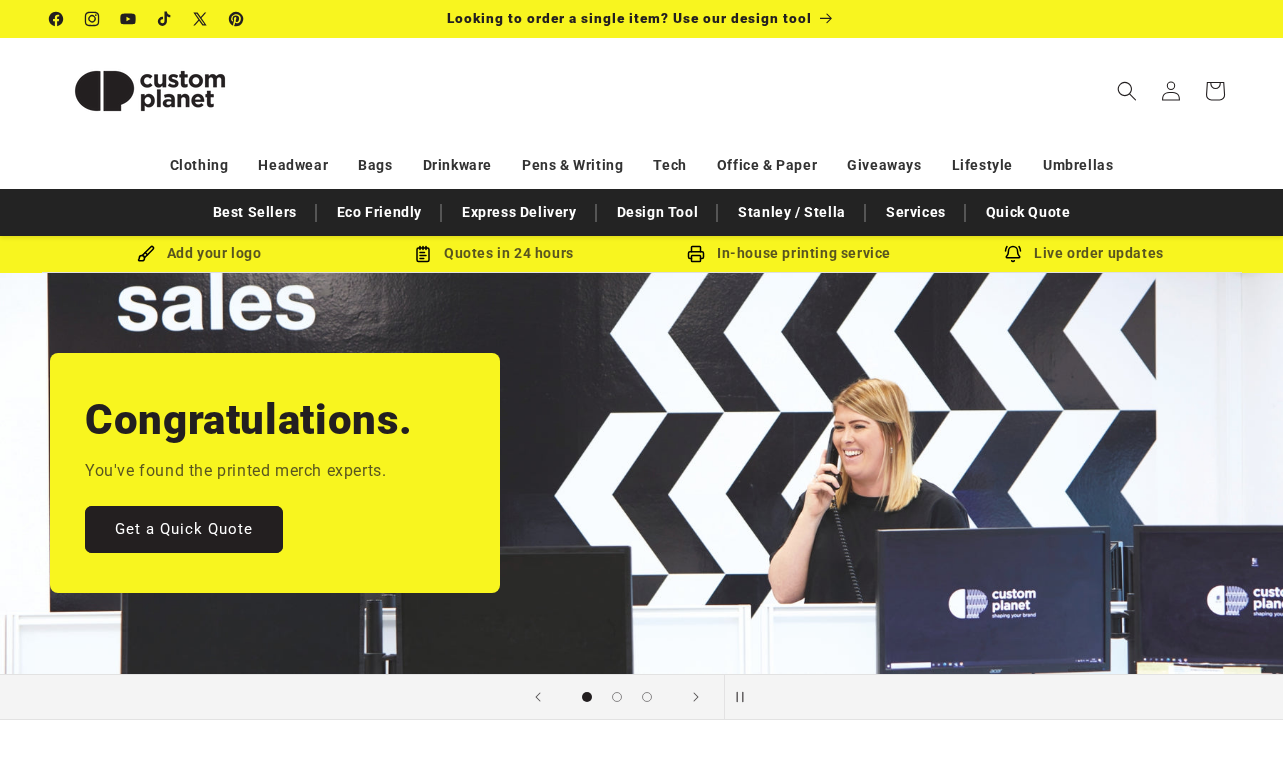 scroll, scrollTop: 0, scrollLeft: 0, axis: both 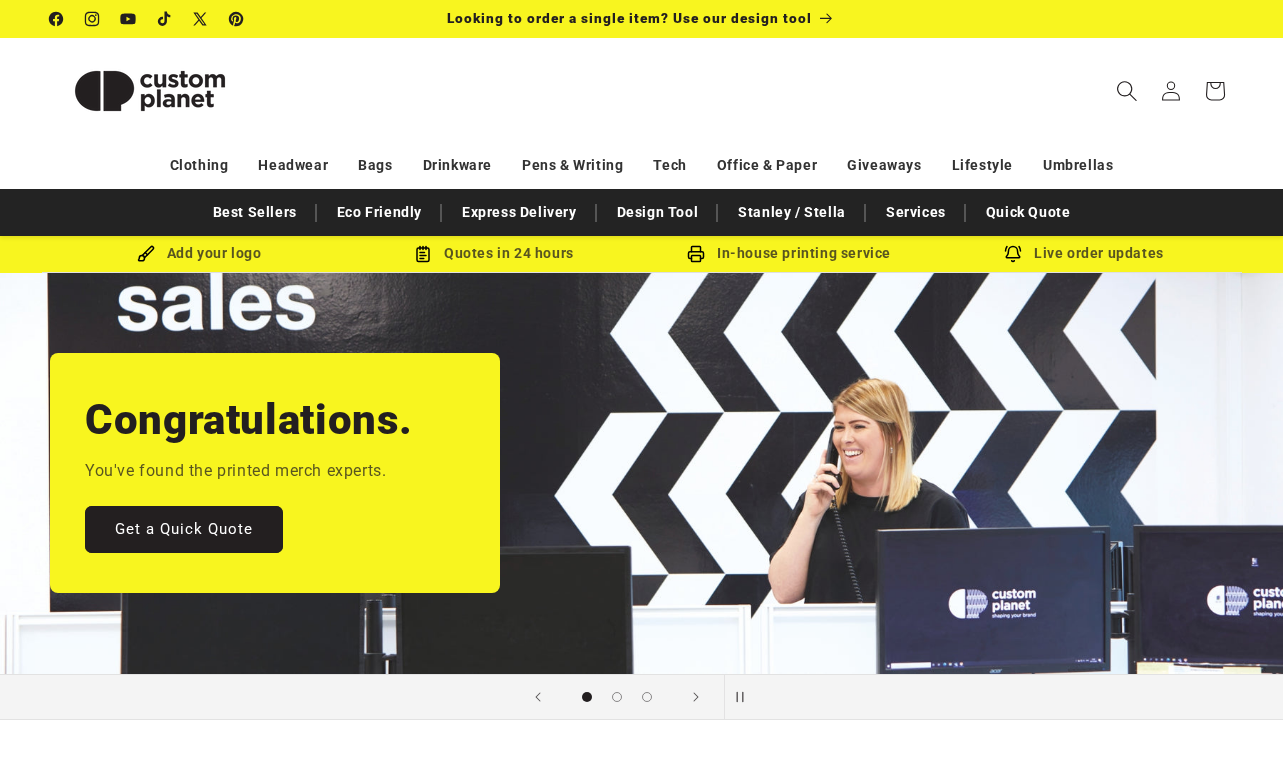 click 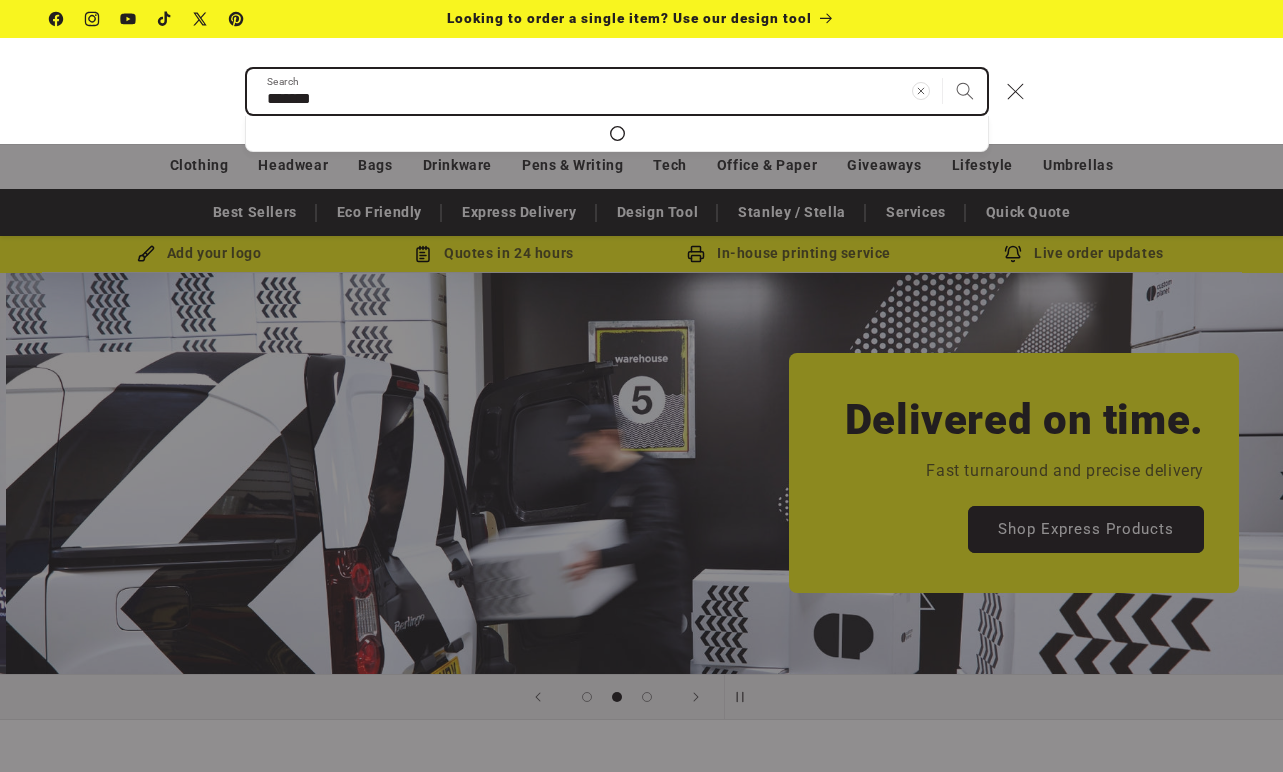 scroll, scrollTop: 0, scrollLeft: 1283, axis: horizontal 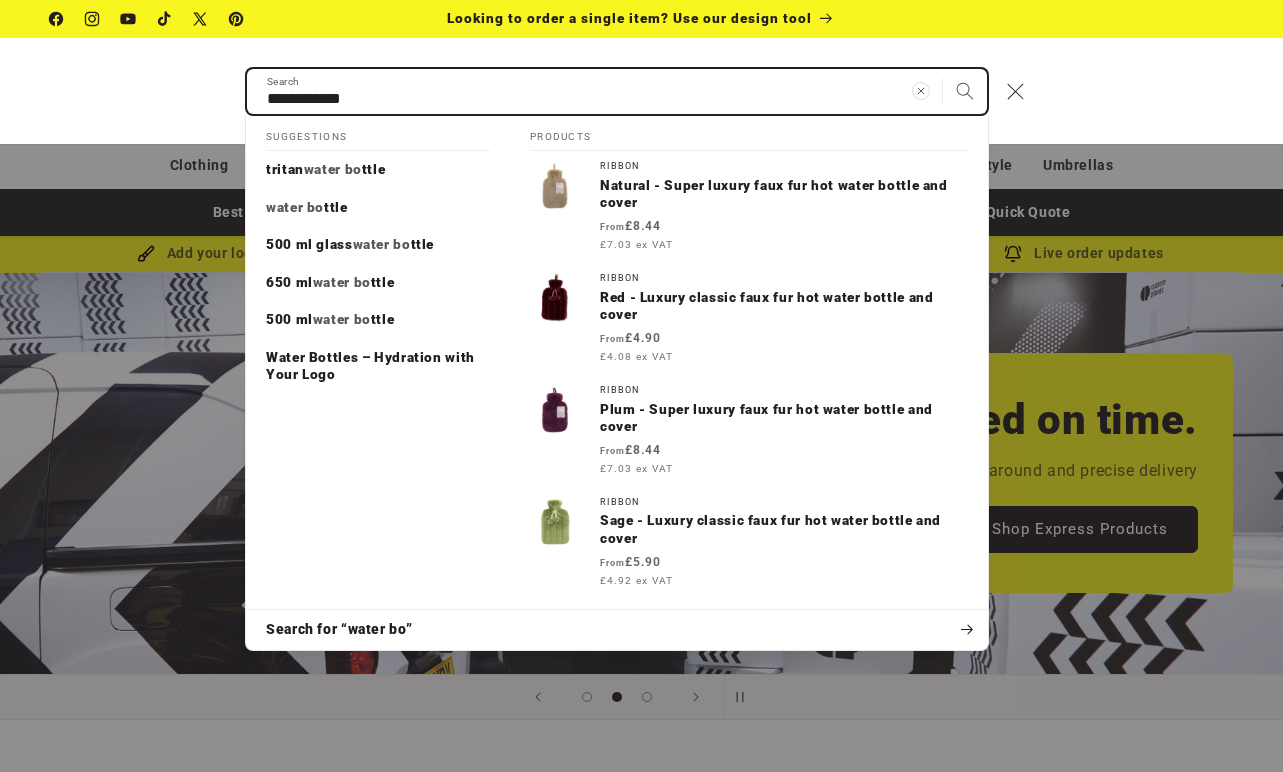 type on "**********" 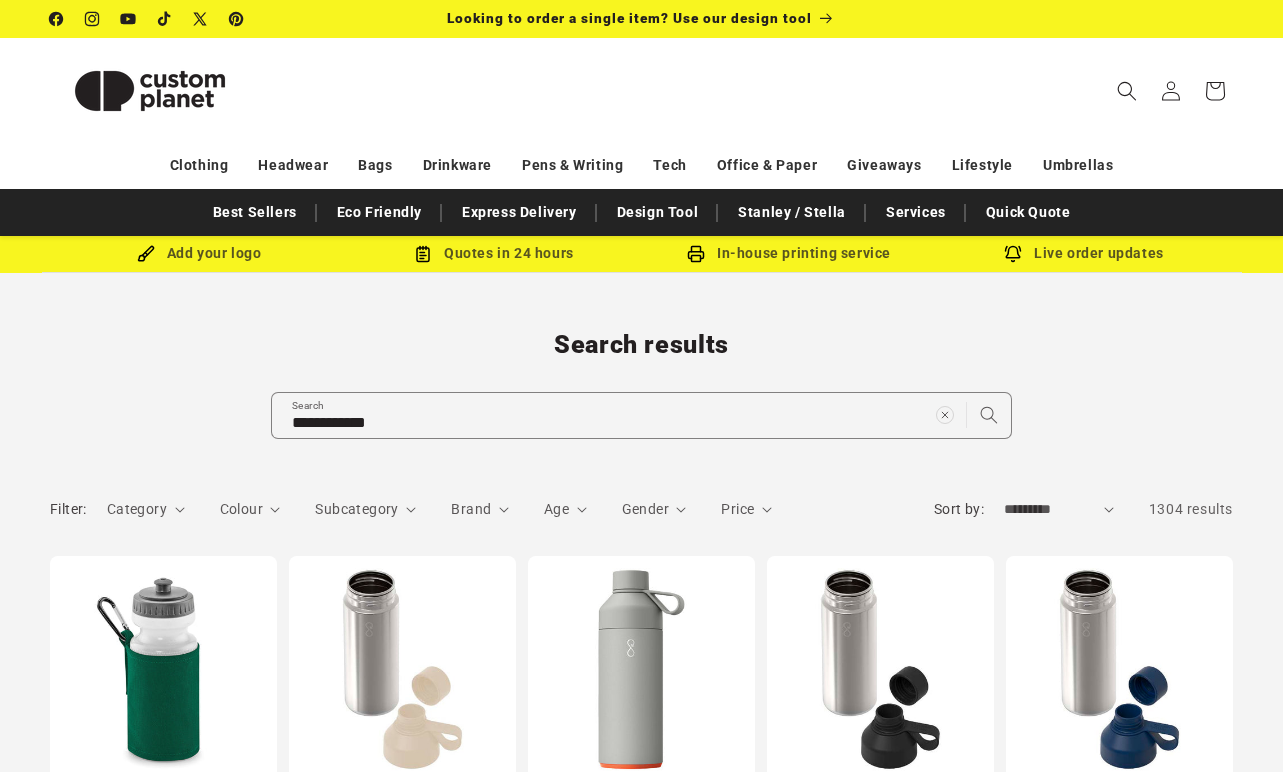 scroll, scrollTop: 0, scrollLeft: 0, axis: both 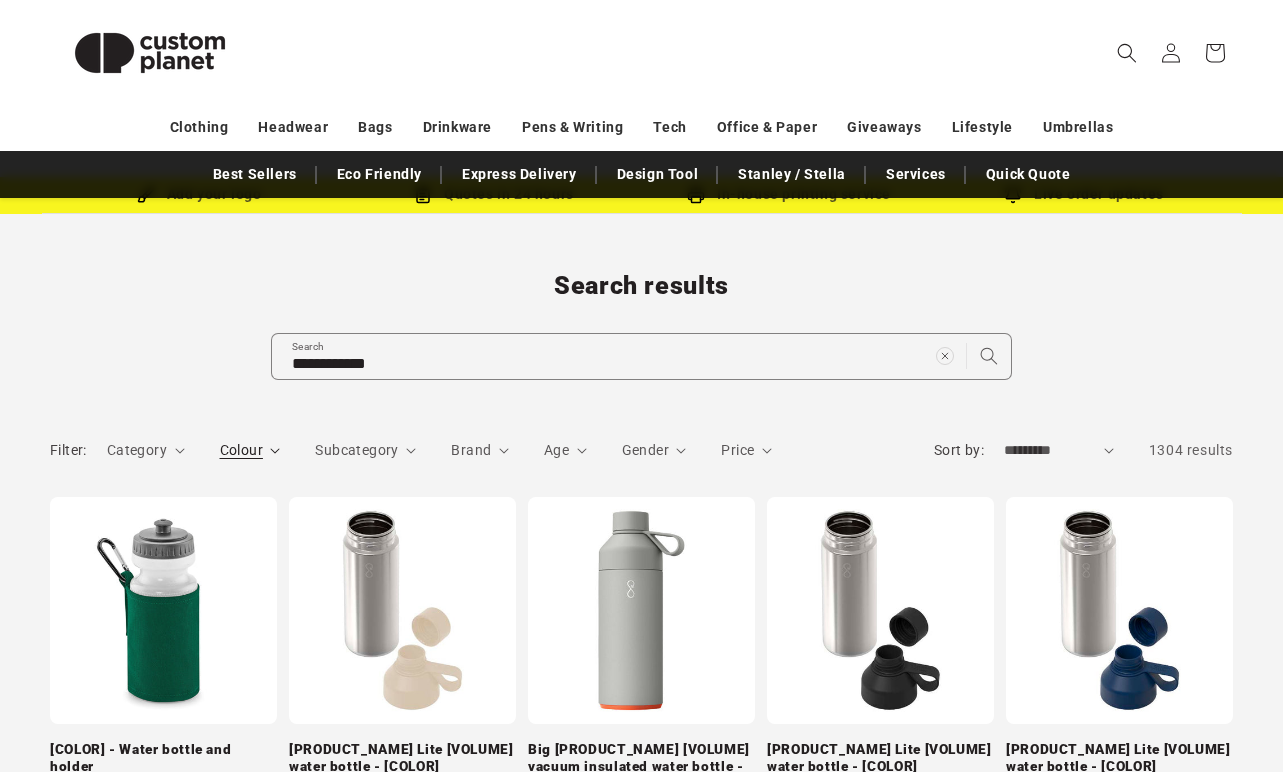 click 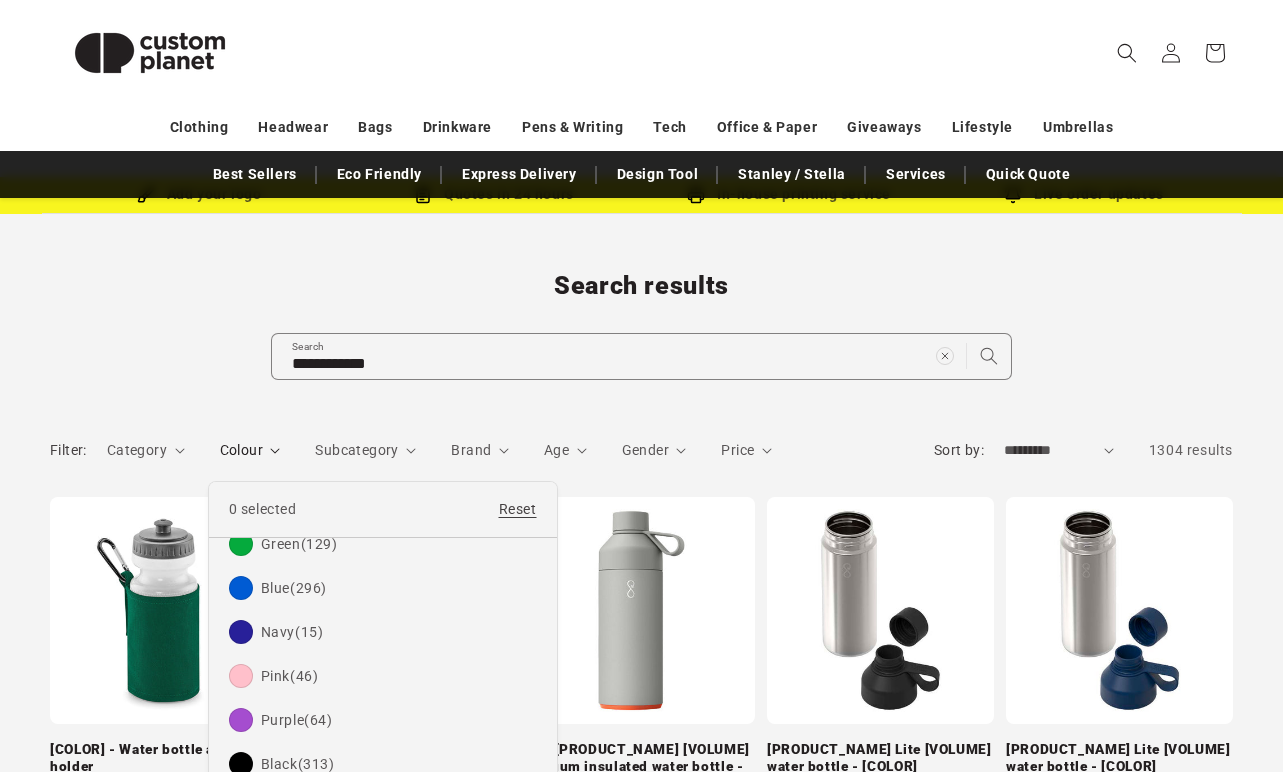 scroll, scrollTop: 310, scrollLeft: 0, axis: vertical 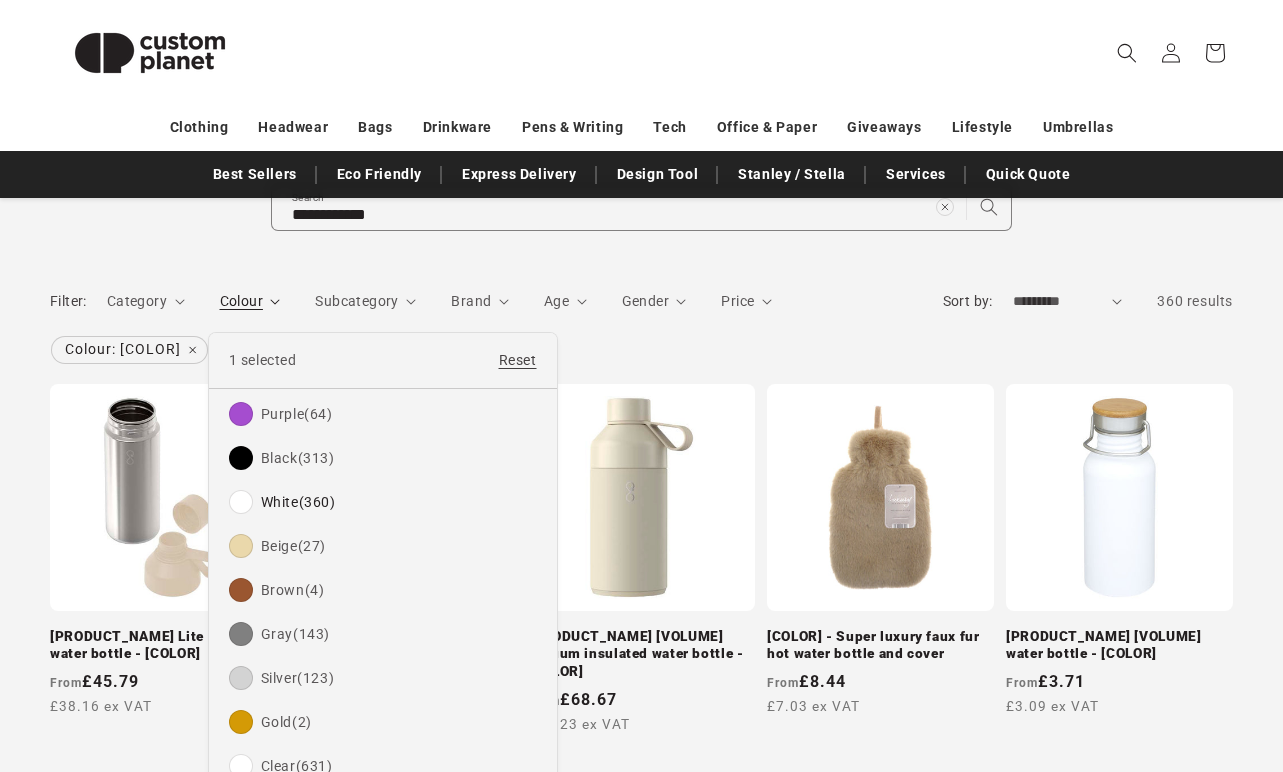 click on "Colour" at bounding box center (250, 301) 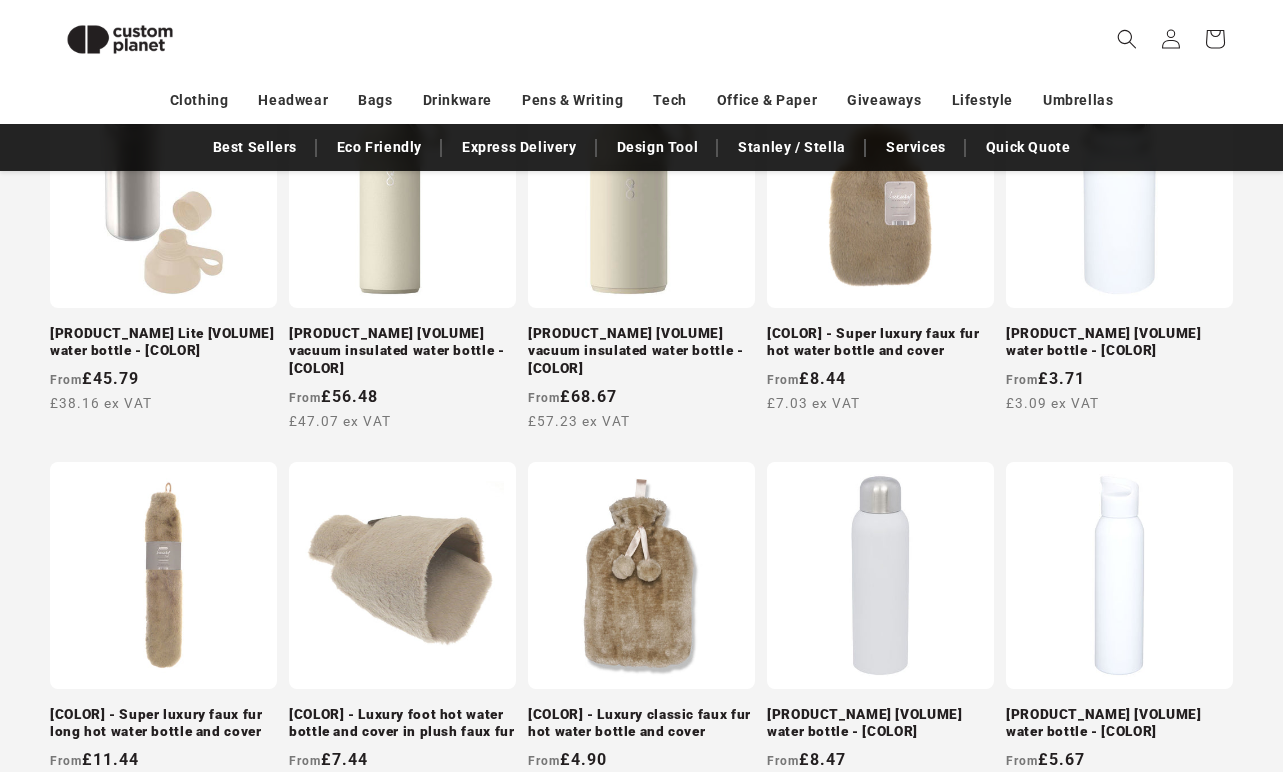 scroll, scrollTop: 0, scrollLeft: 0, axis: both 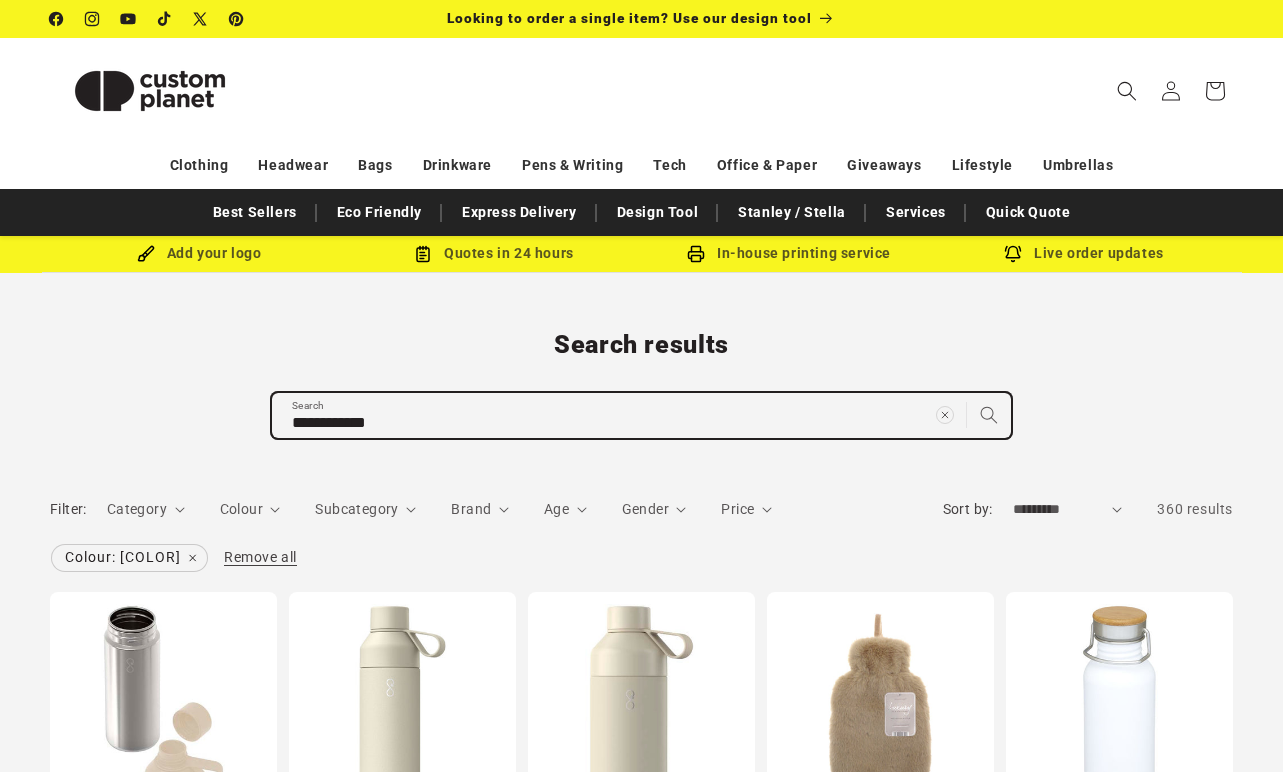 click on "**********" at bounding box center [641, 415] 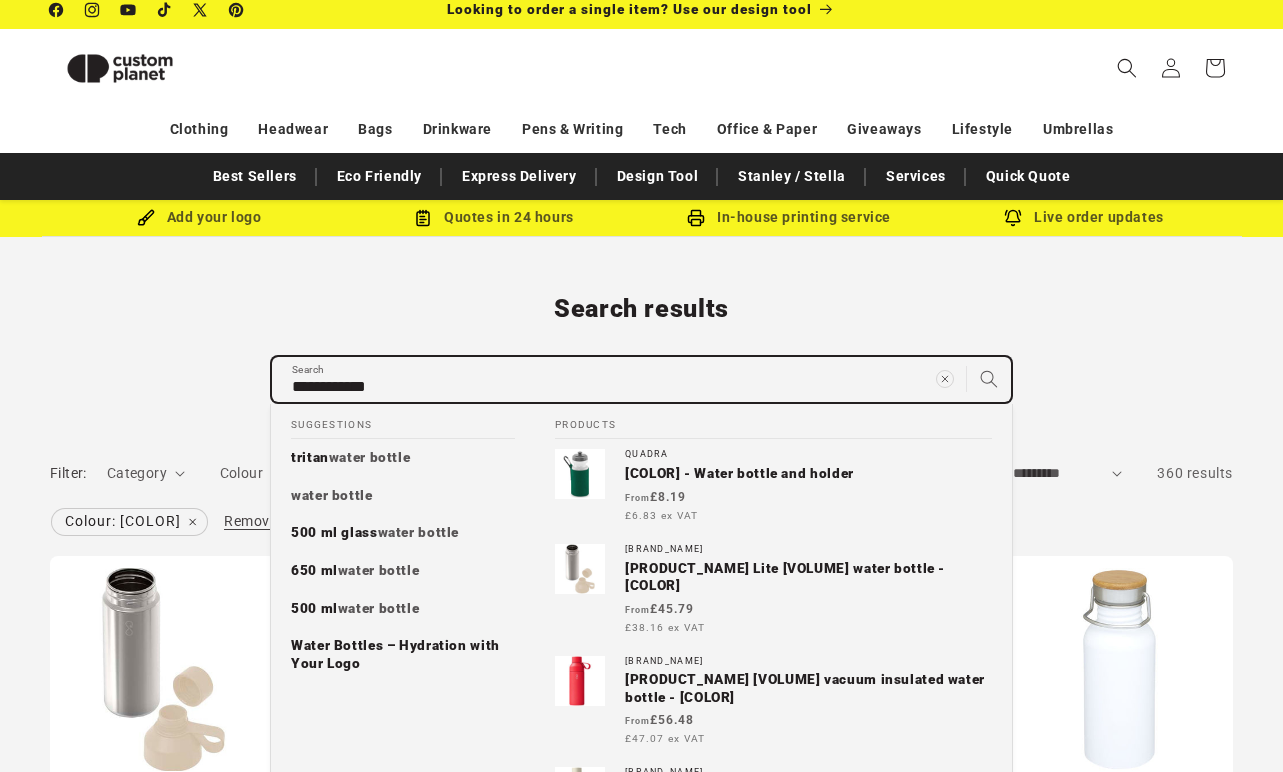 scroll, scrollTop: 0, scrollLeft: 0, axis: both 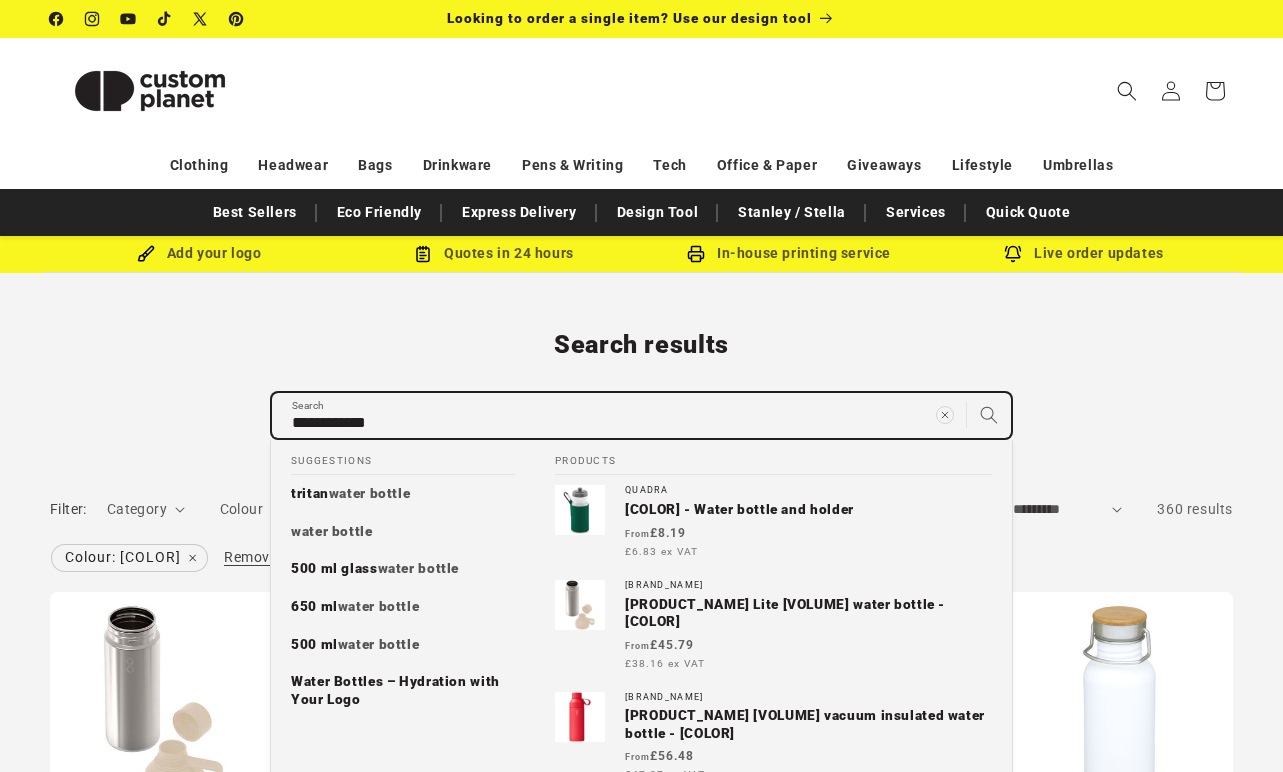 type on "**********" 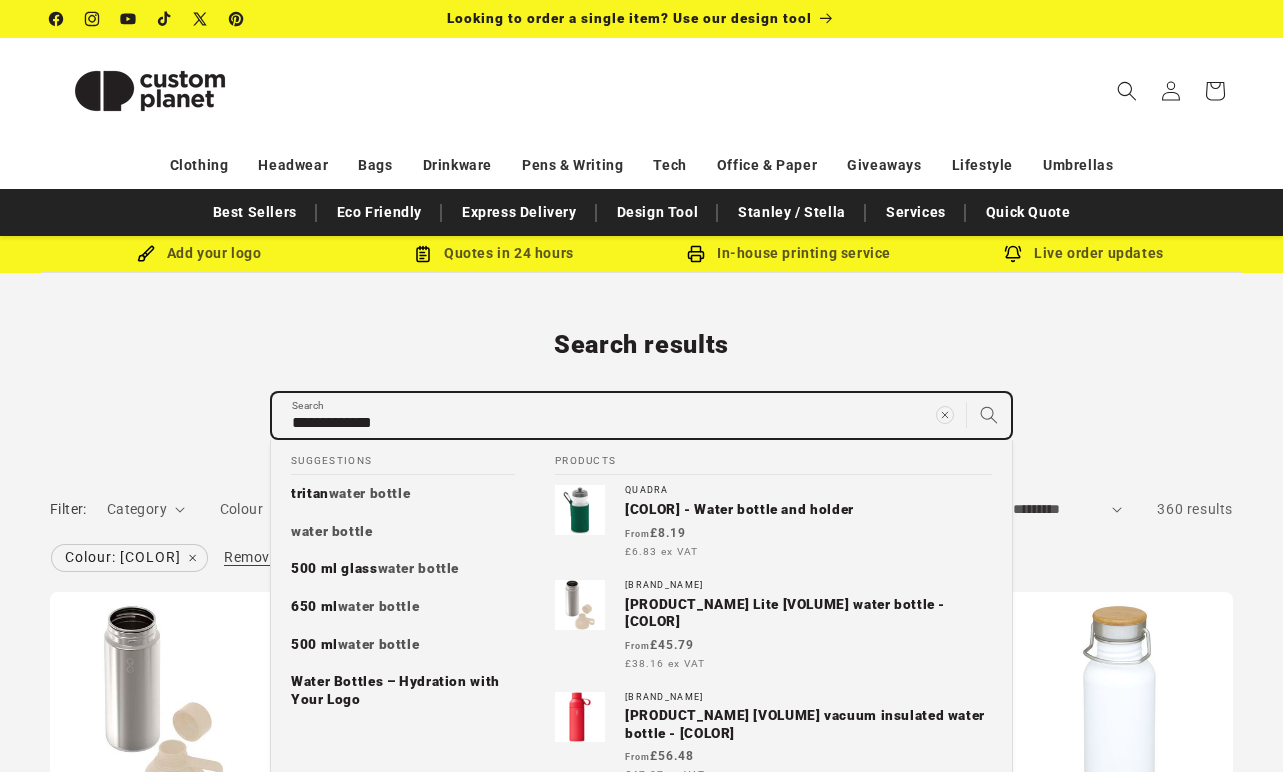 type on "**********" 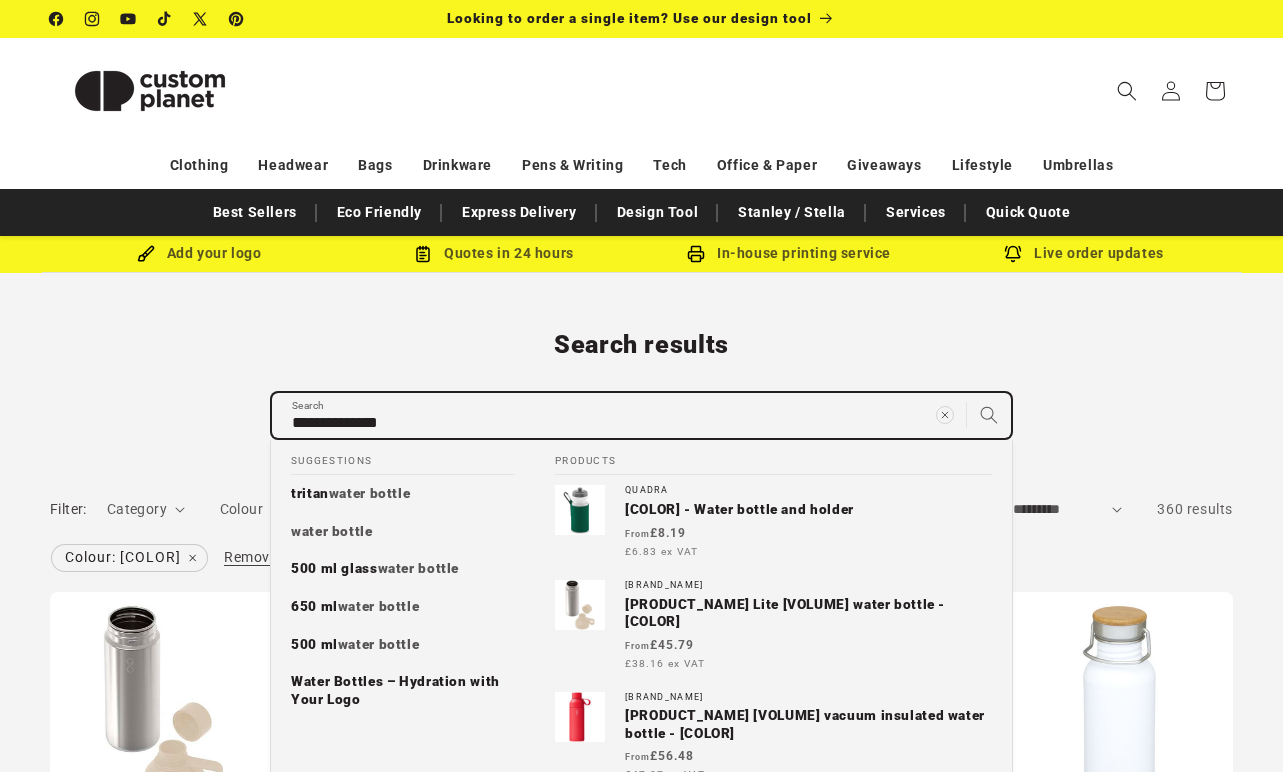 type on "**********" 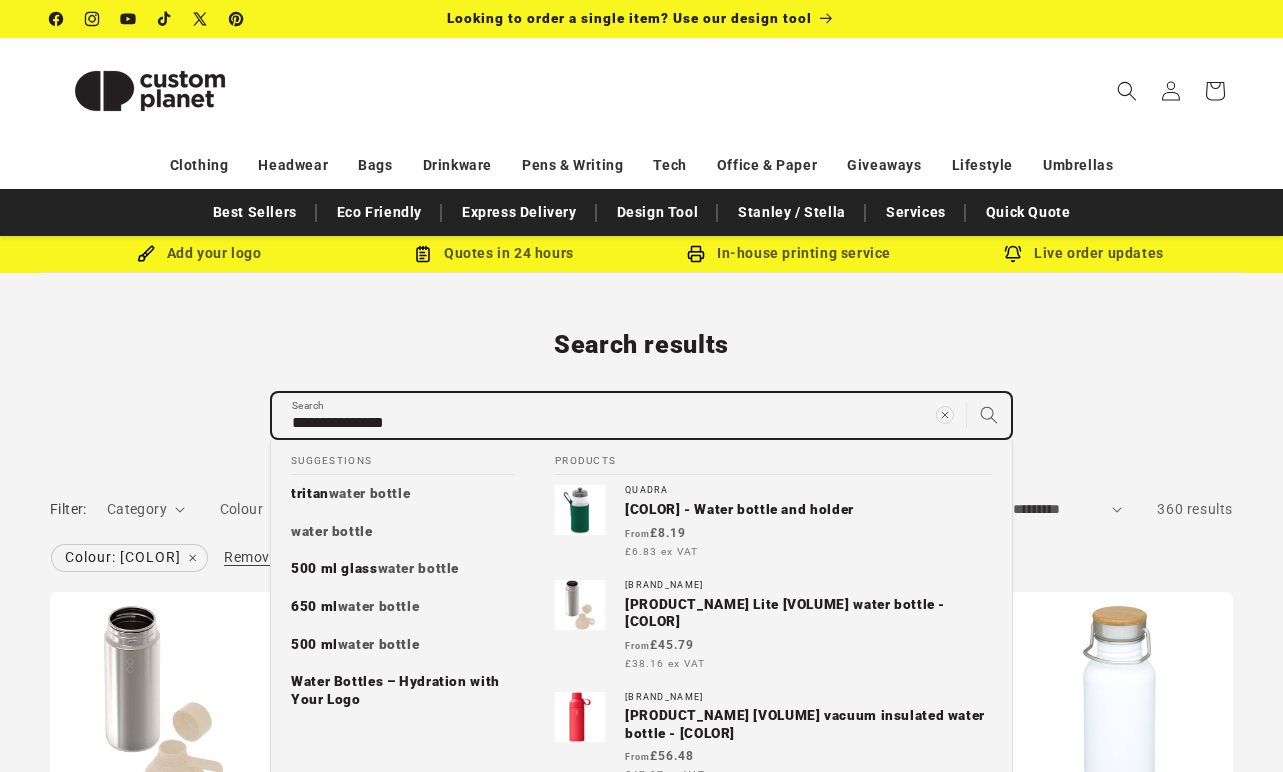 type on "**********" 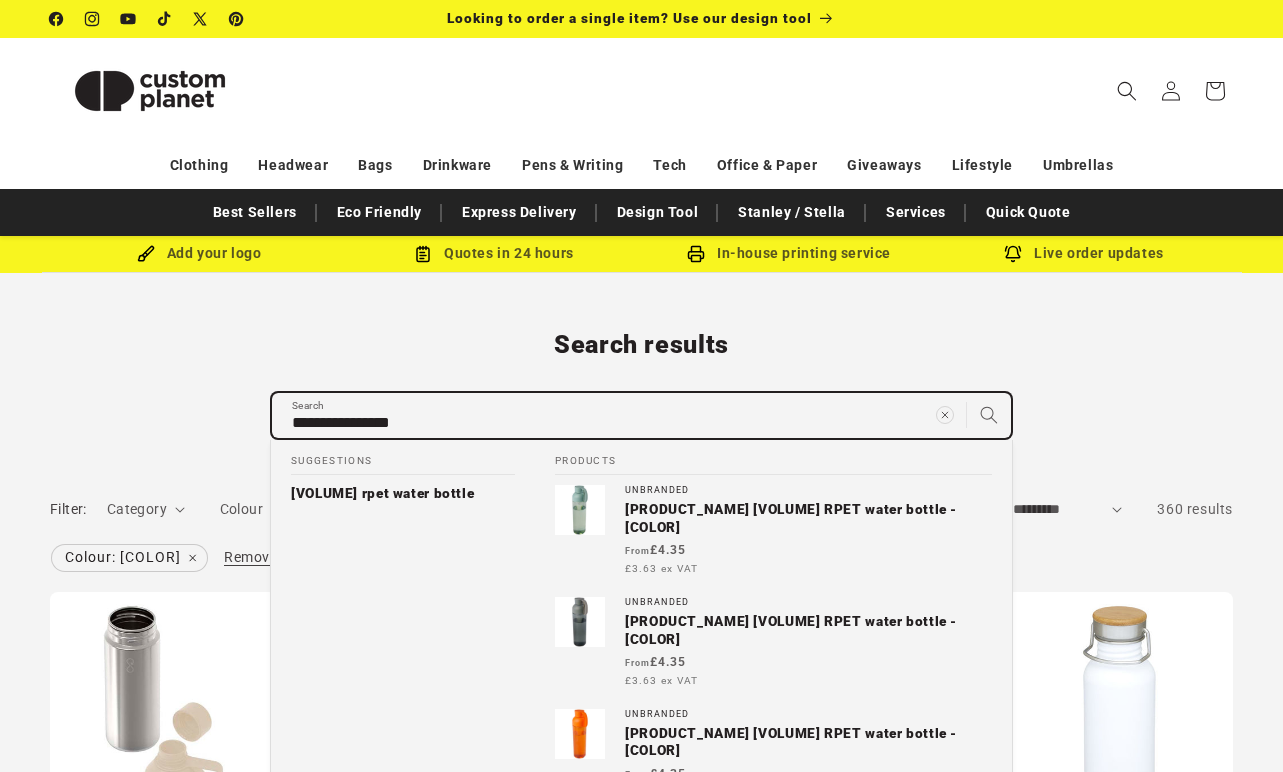 type on "**********" 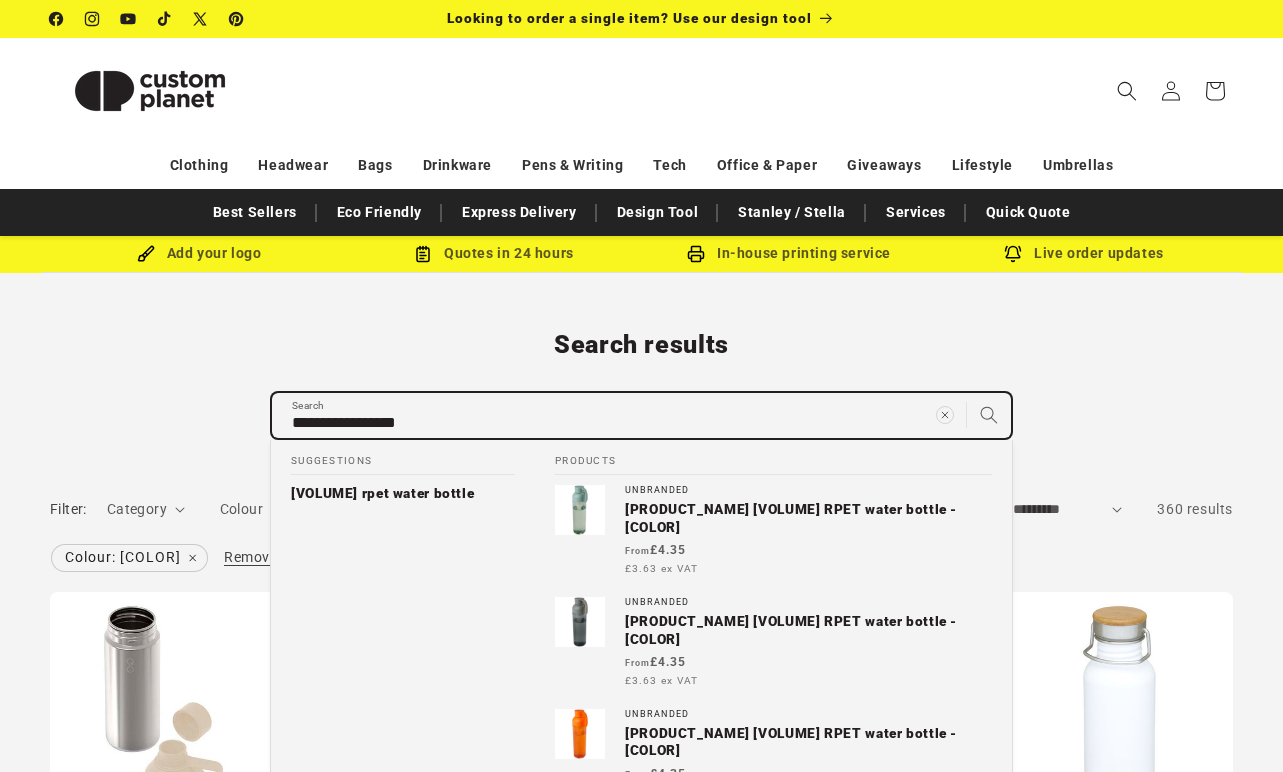 type on "**********" 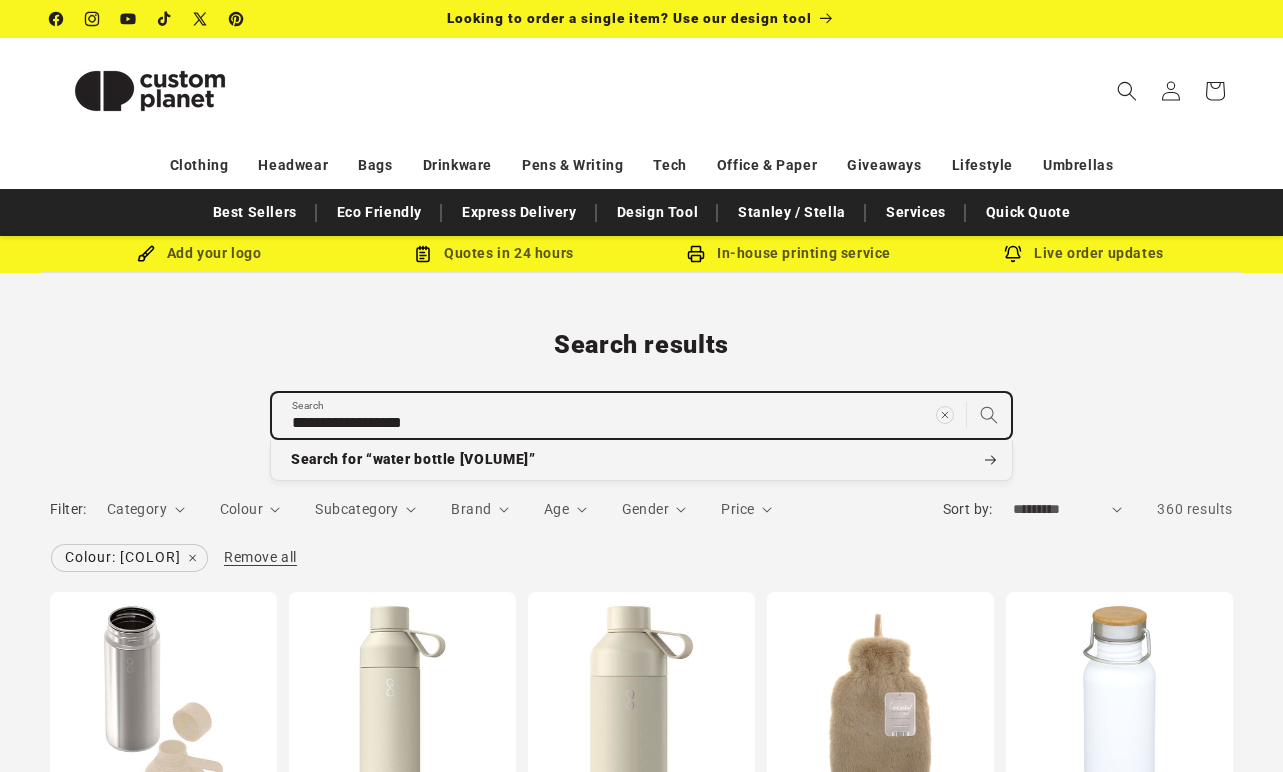 type on "**********" 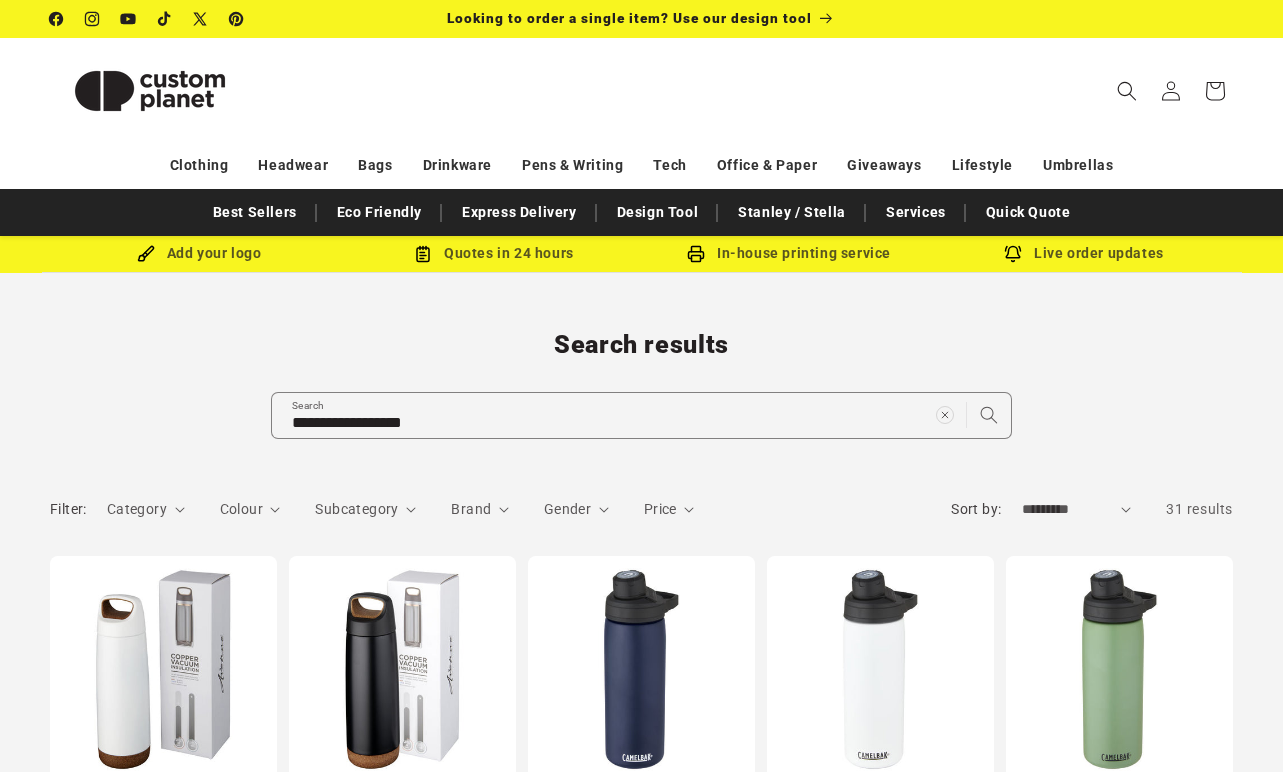 scroll, scrollTop: 0, scrollLeft: 0, axis: both 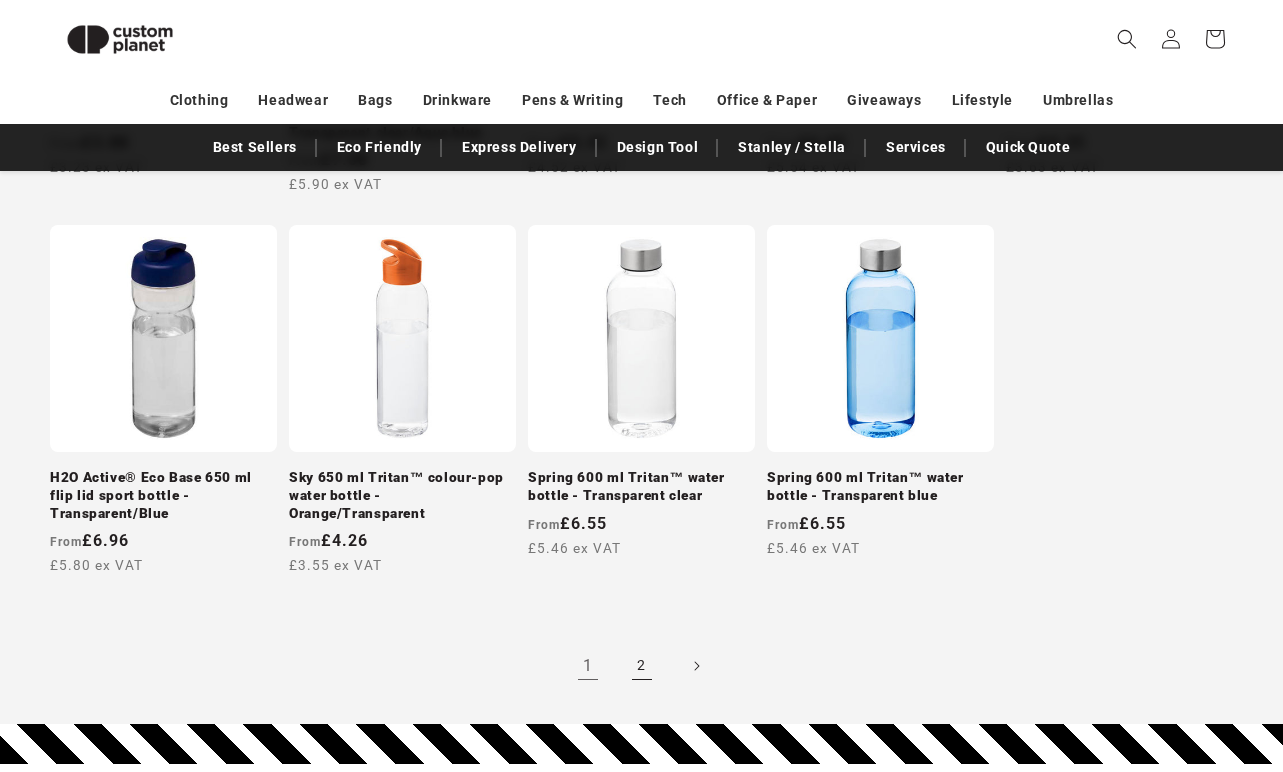 click on "2" at bounding box center [642, 666] 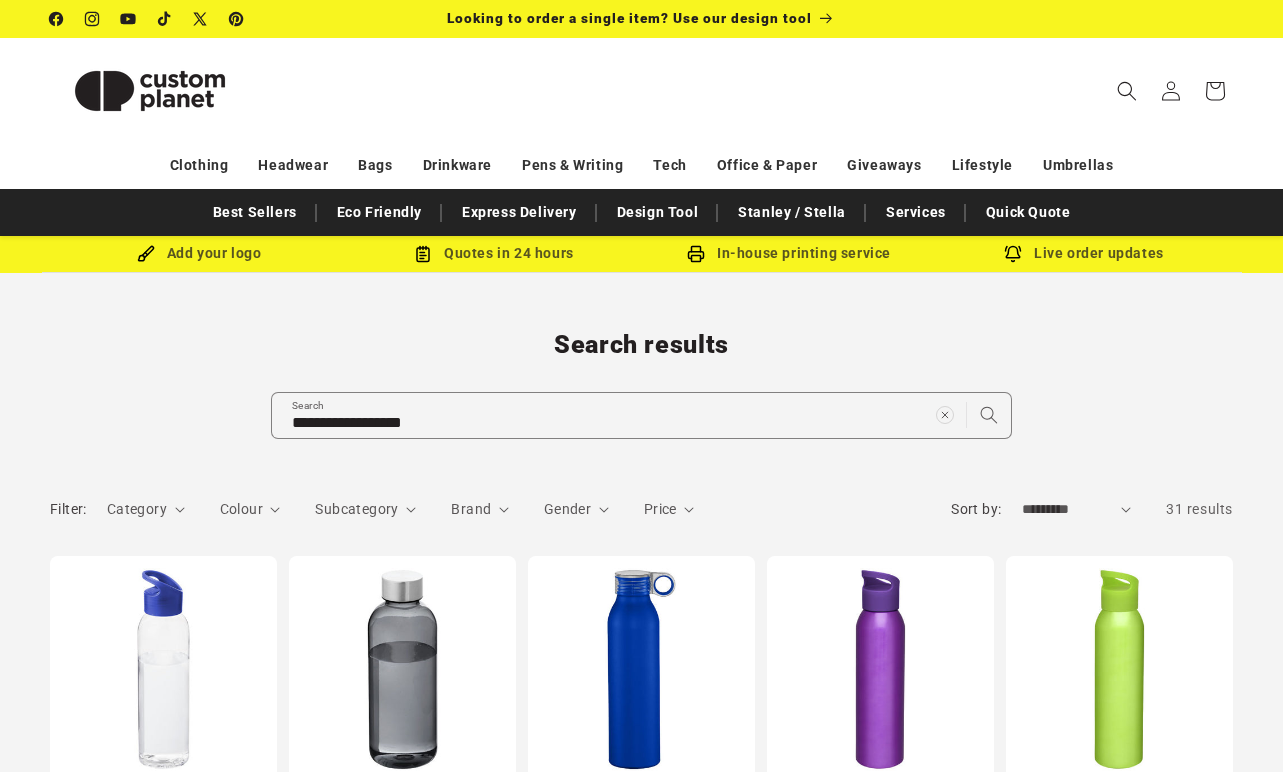 scroll, scrollTop: 0, scrollLeft: 0, axis: both 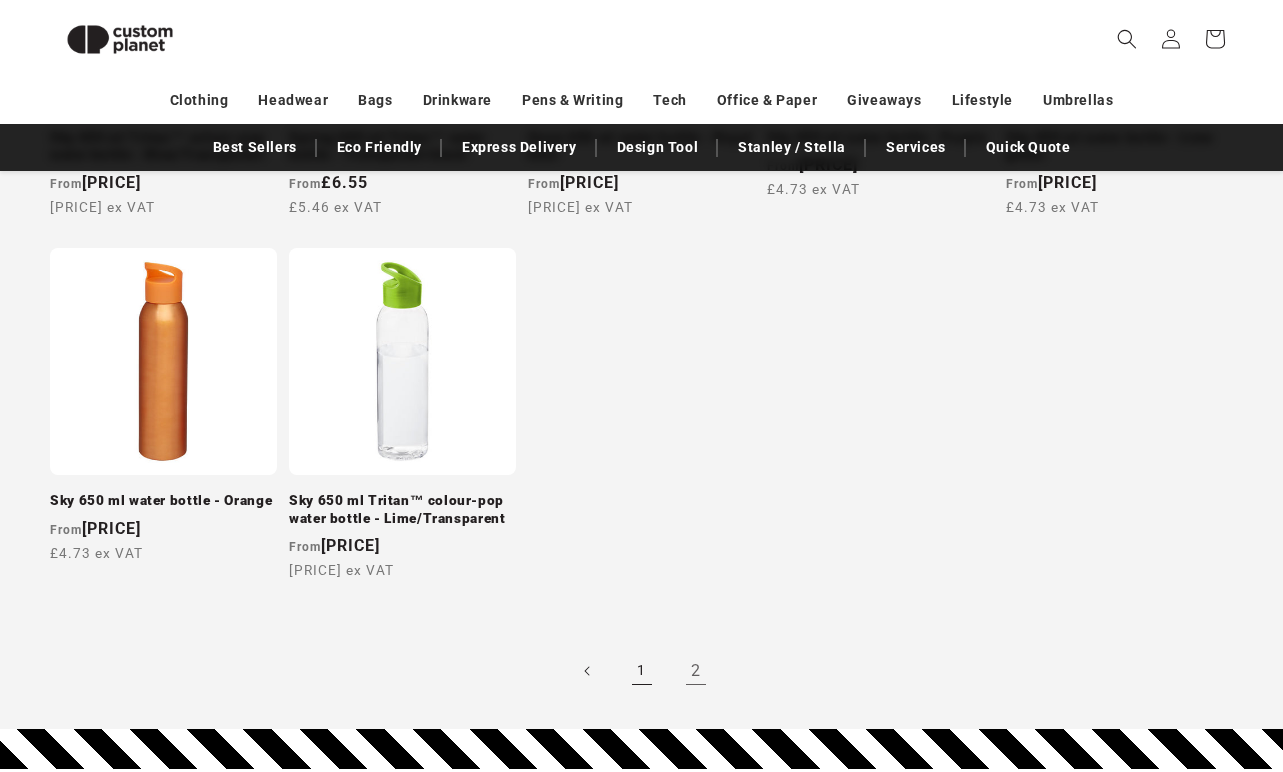 click on "1" at bounding box center [642, 671] 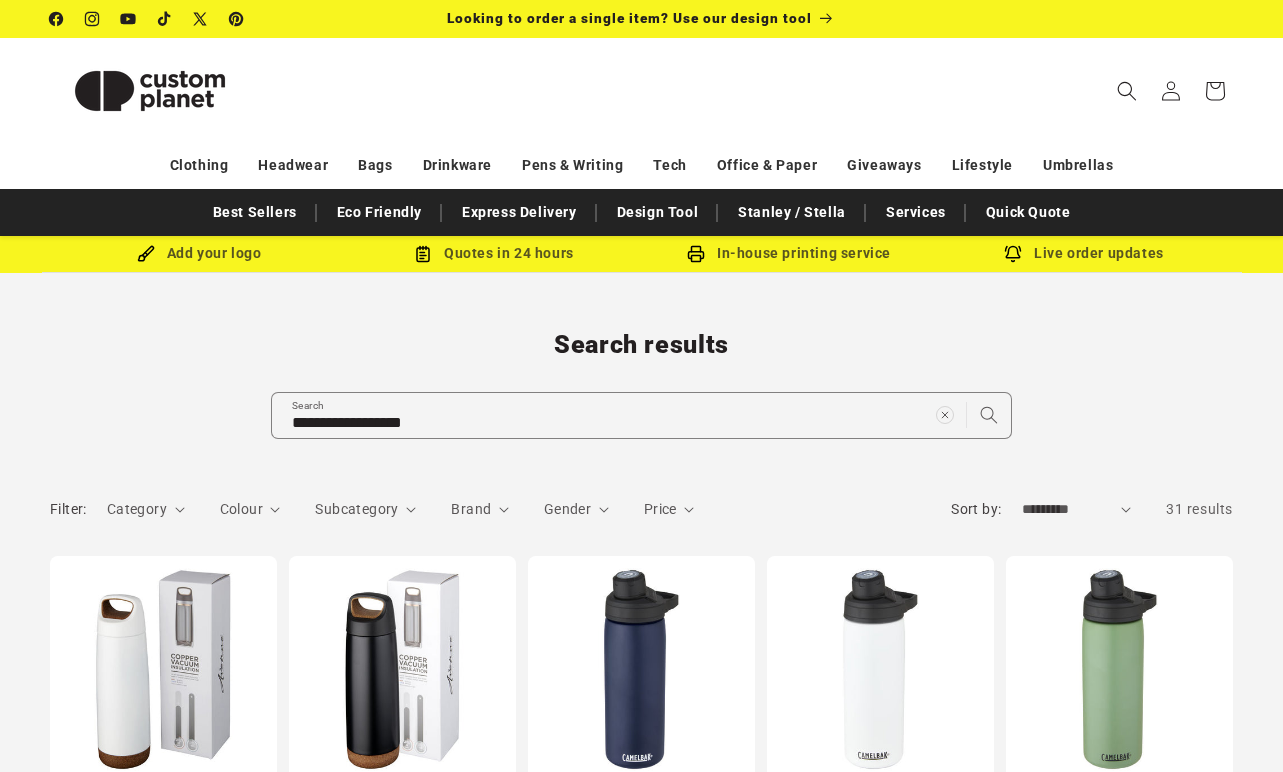 scroll, scrollTop: 0, scrollLeft: 0, axis: both 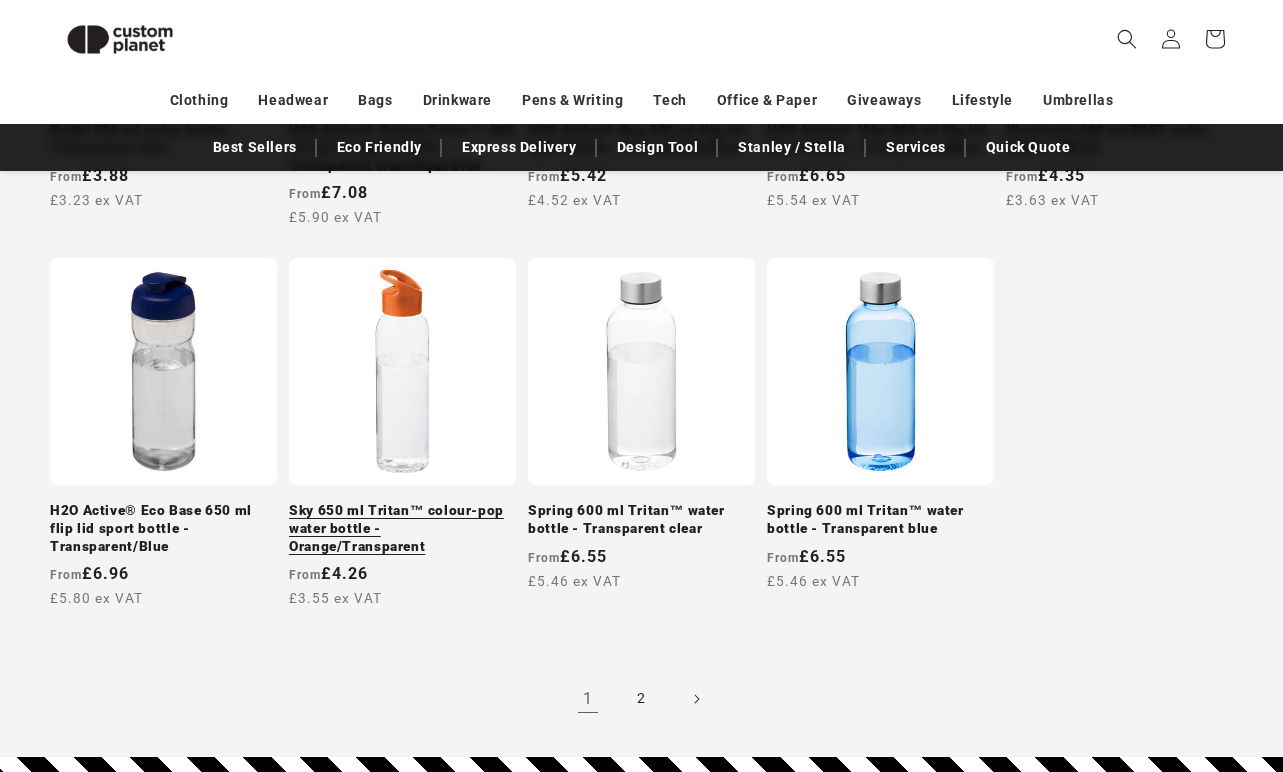 click on "Sky 650 ml Tritan™ colour-pop water bottle - Orange/Transparent" at bounding box center (402, 528) 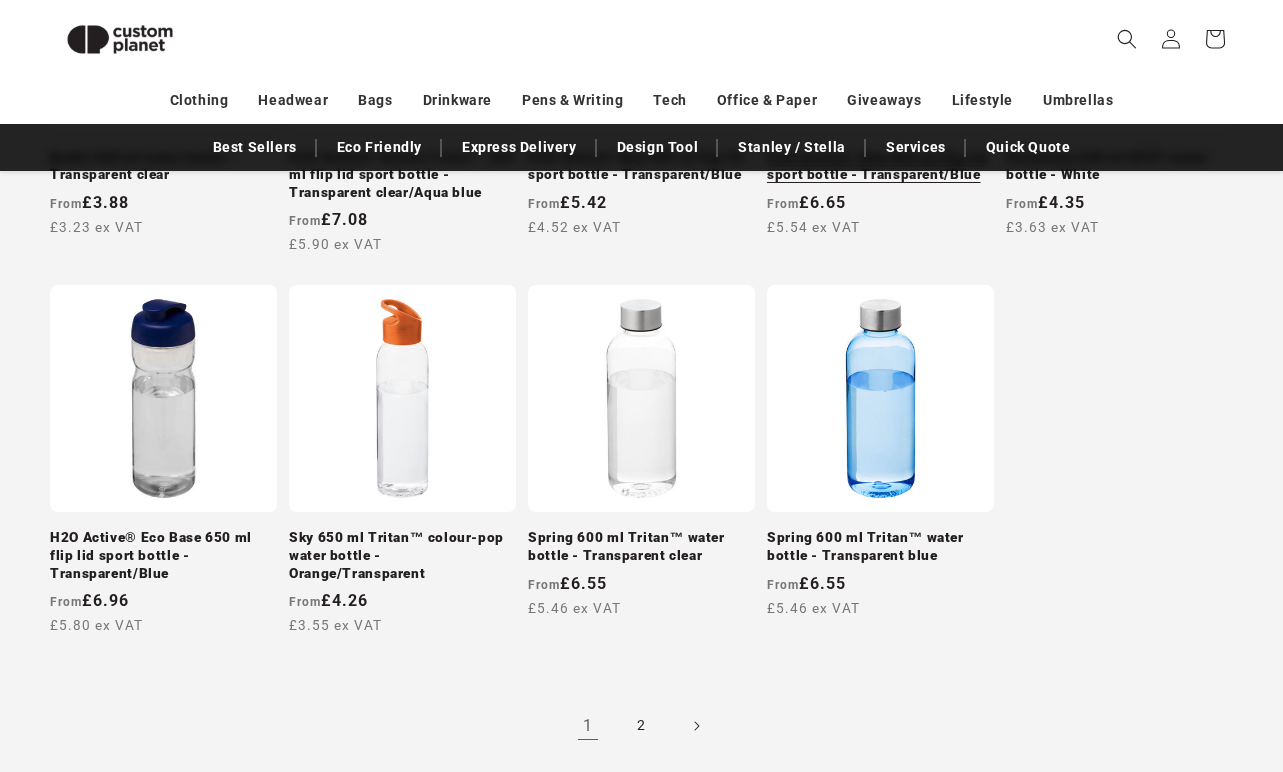 scroll, scrollTop: 1881, scrollLeft: 0, axis: vertical 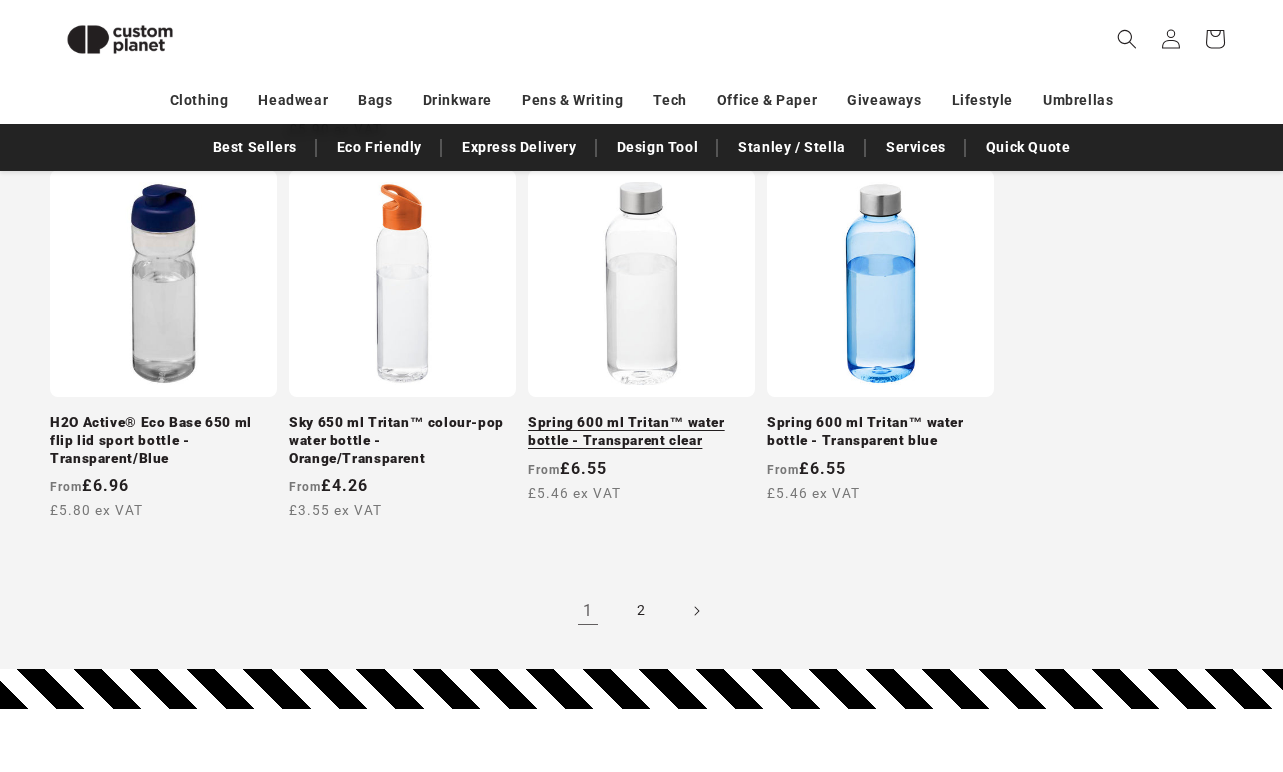 click on "Spring 600 ml Tritan™ water bottle - Transparent clear" at bounding box center (641, 431) 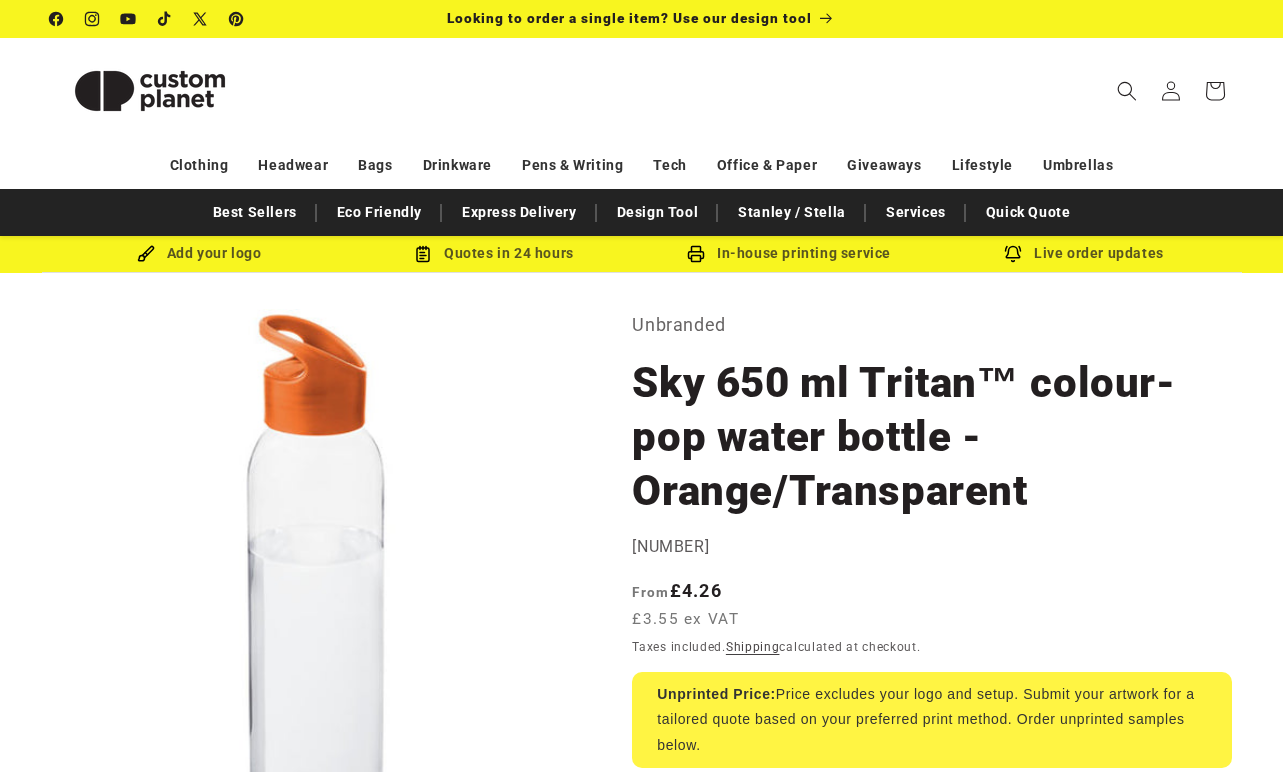 scroll, scrollTop: 0, scrollLeft: 0, axis: both 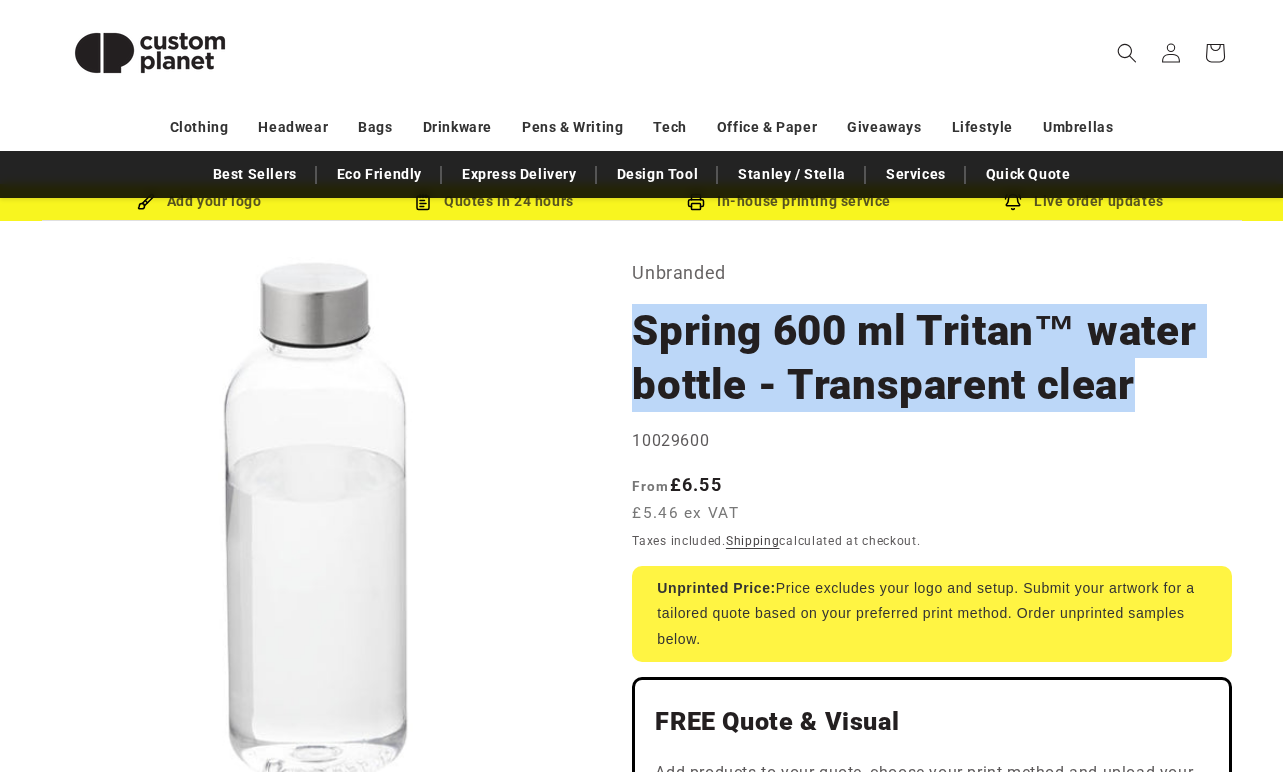 drag, startPoint x: 636, startPoint y: 317, endPoint x: 1162, endPoint y: 380, distance: 529.7594 